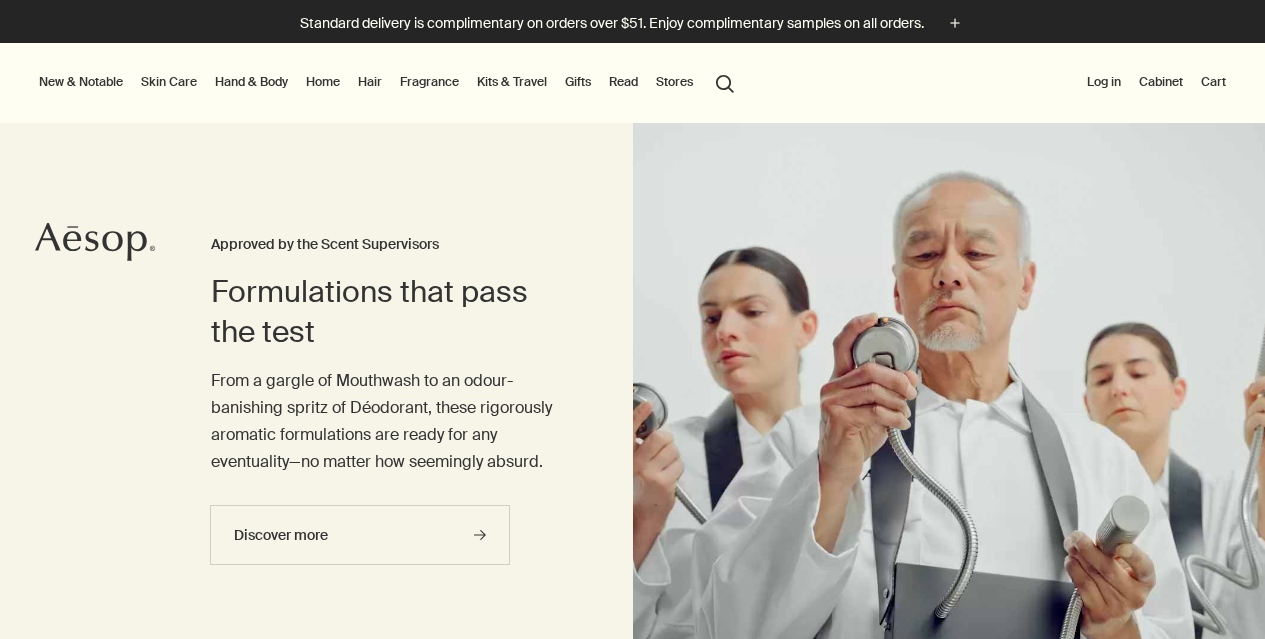 scroll, scrollTop: 0, scrollLeft: 0, axis: both 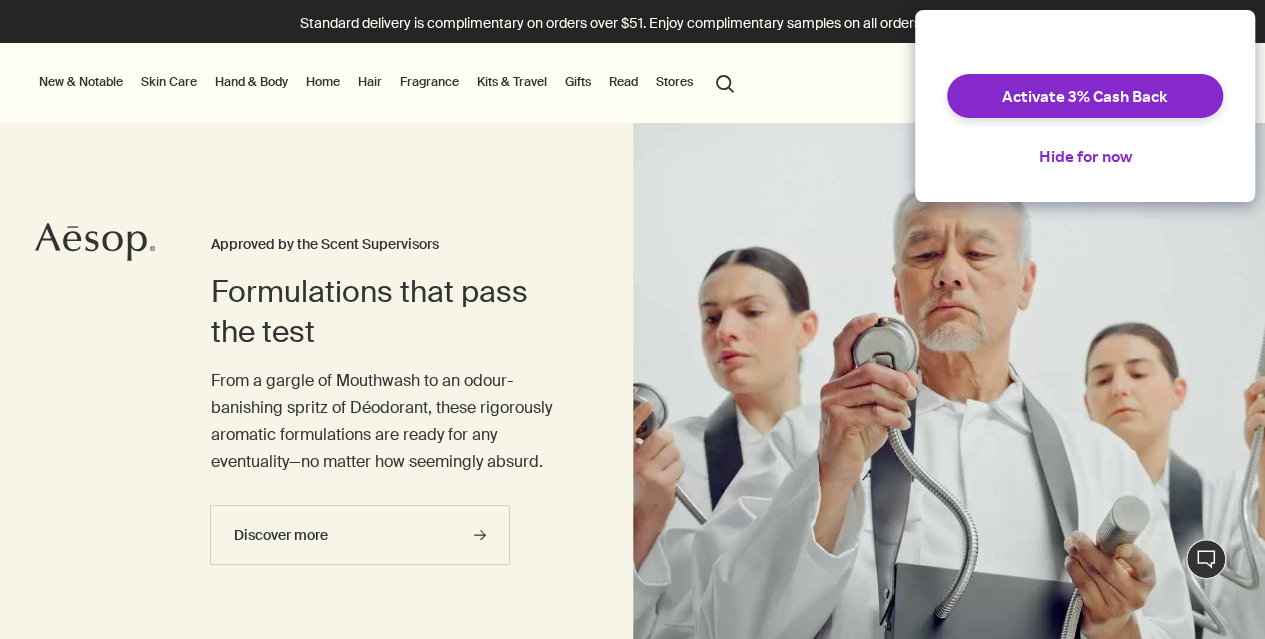click on "Skin Care" at bounding box center (169, 82) 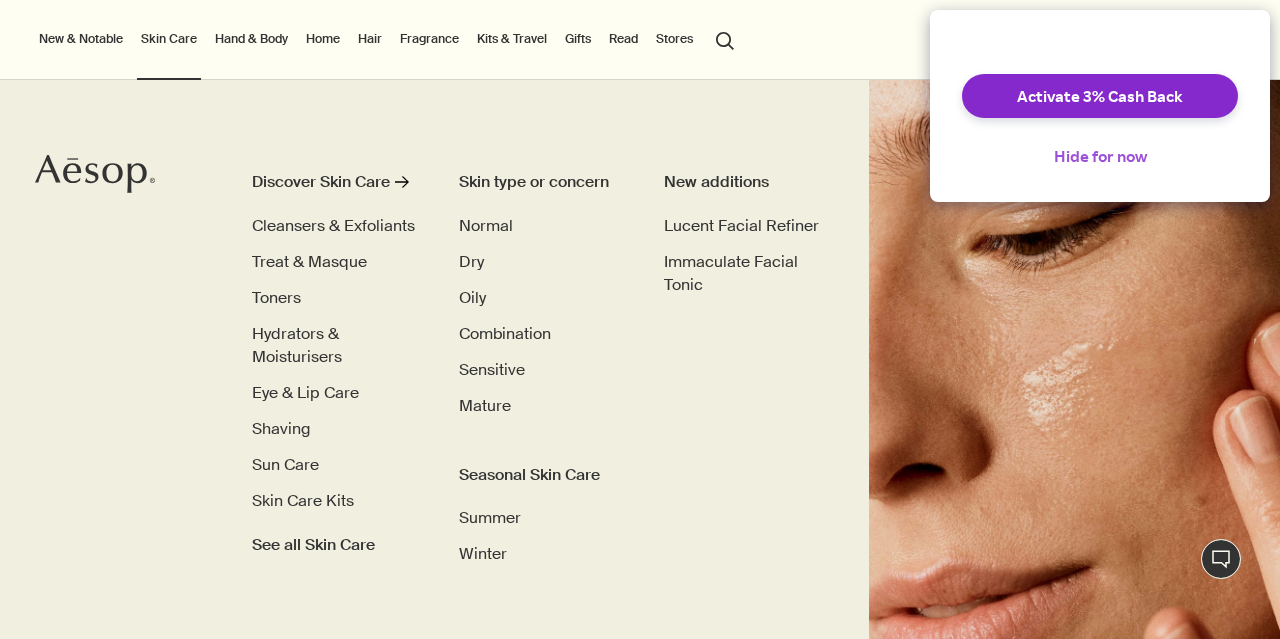 click on "Hide for now" at bounding box center (1100, 156) 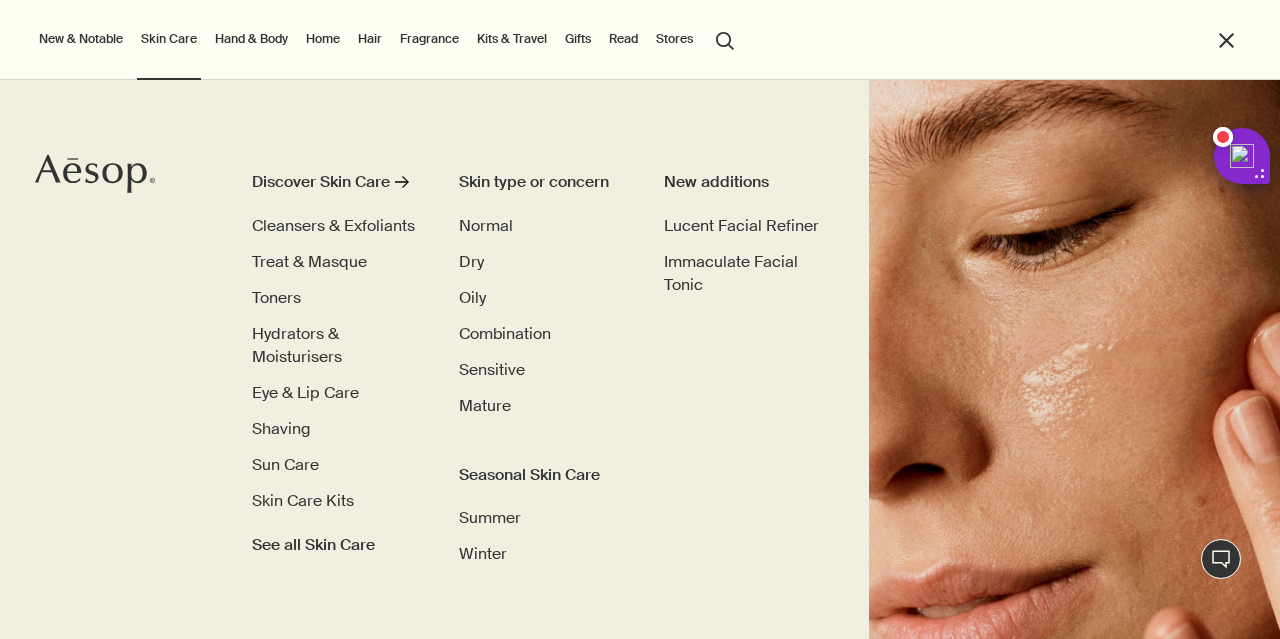 click at bounding box center (640, 639) 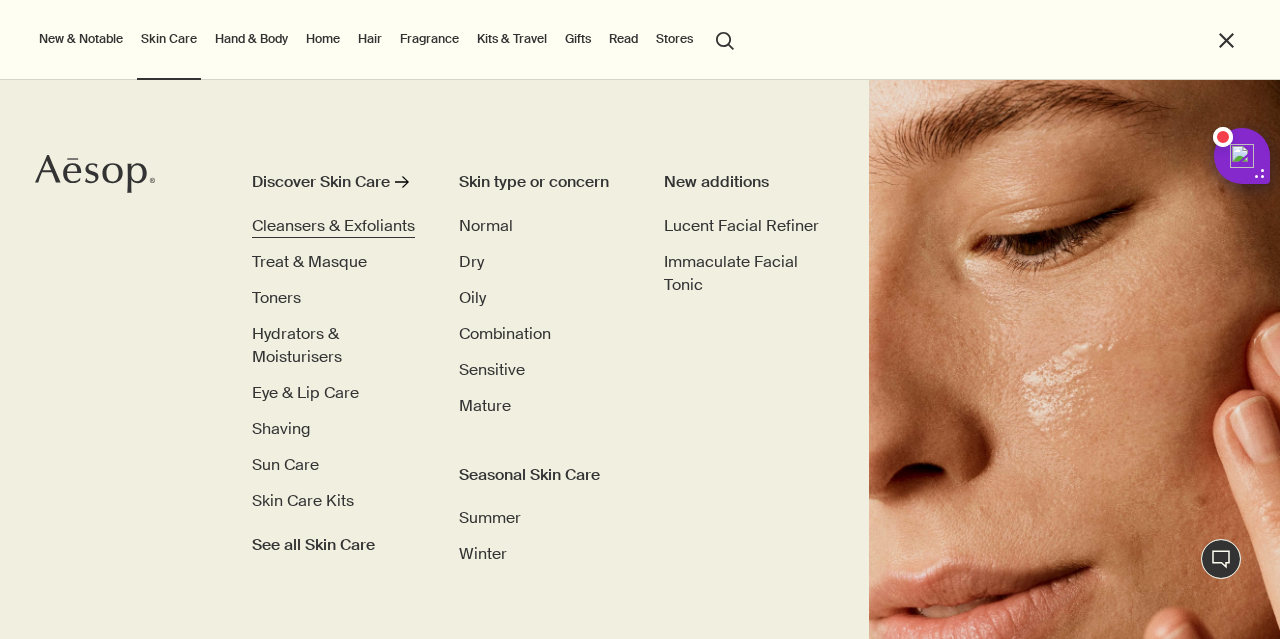 click on "Cleansers & Exfoliants" at bounding box center (333, 225) 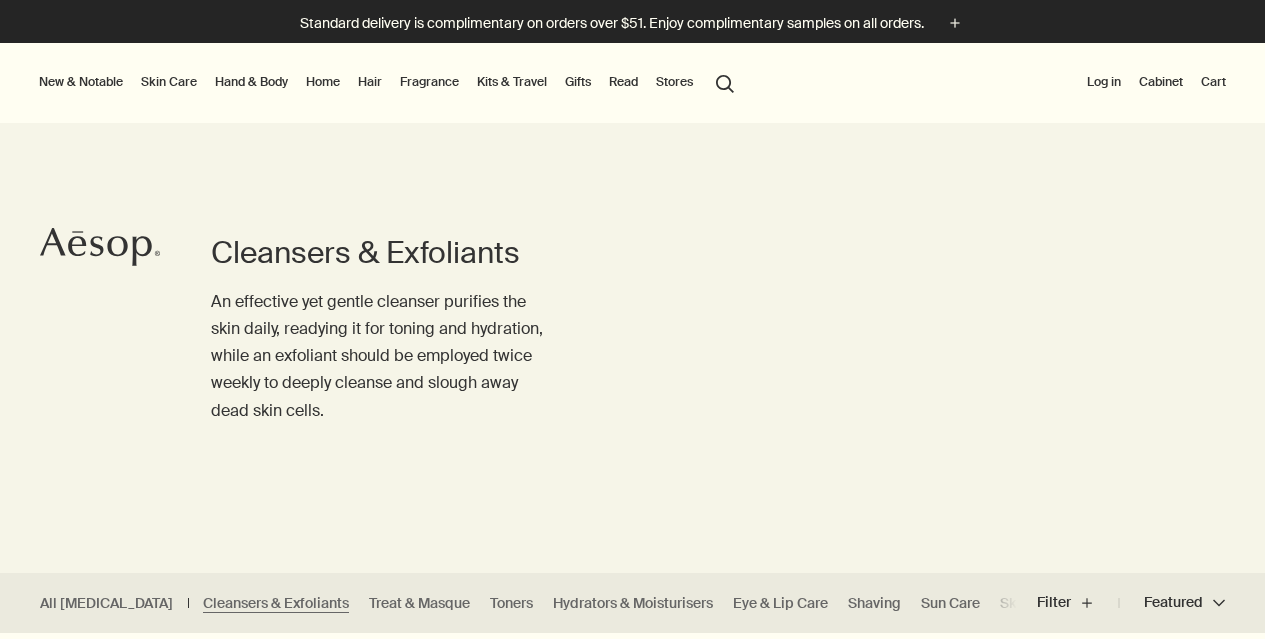 scroll, scrollTop: 0, scrollLeft: 0, axis: both 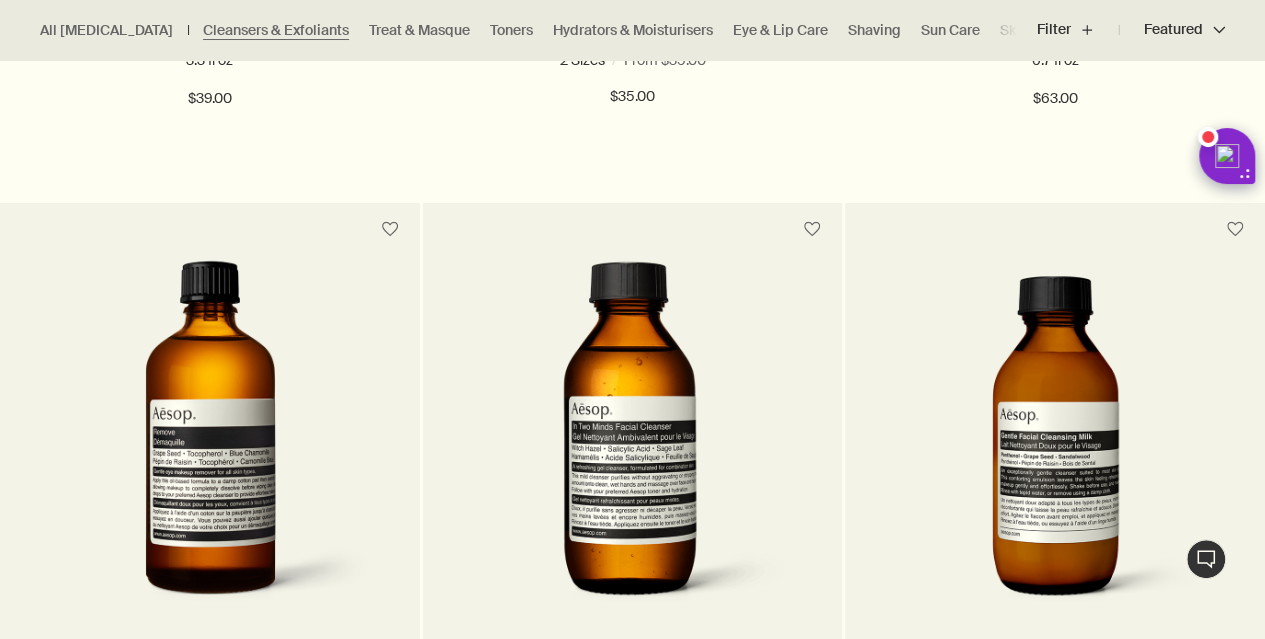 click at bounding box center (633, 444) 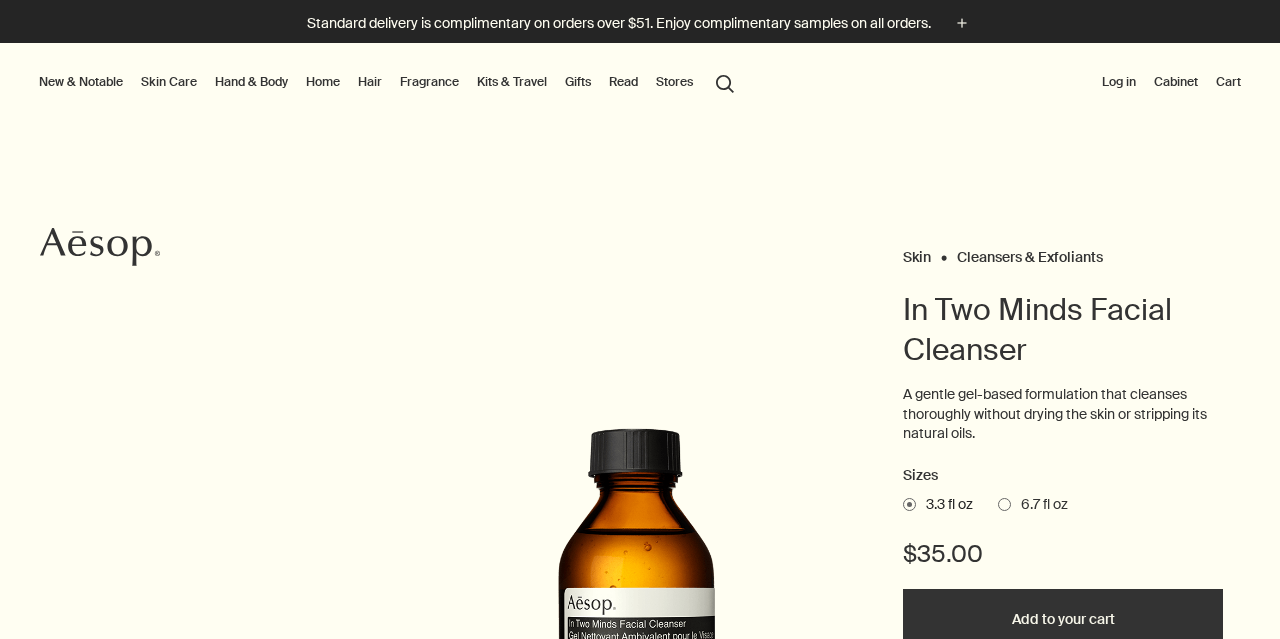 scroll, scrollTop: 0, scrollLeft: 0, axis: both 